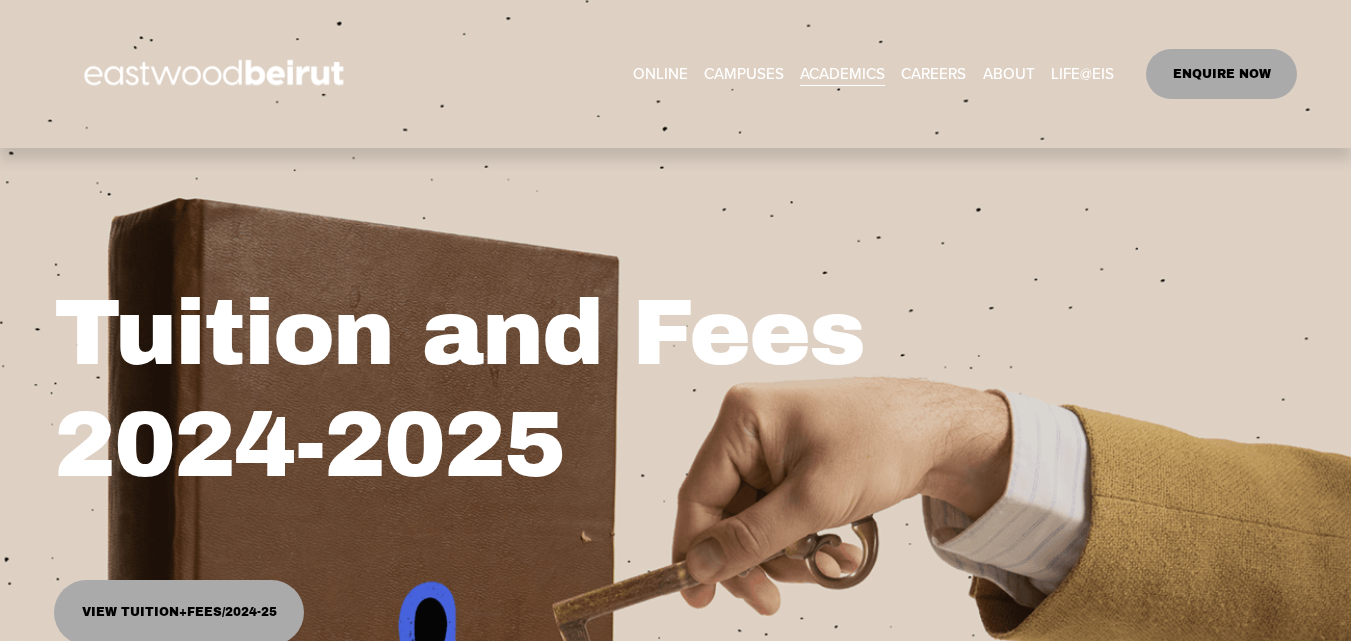 scroll, scrollTop: 0, scrollLeft: 0, axis: both 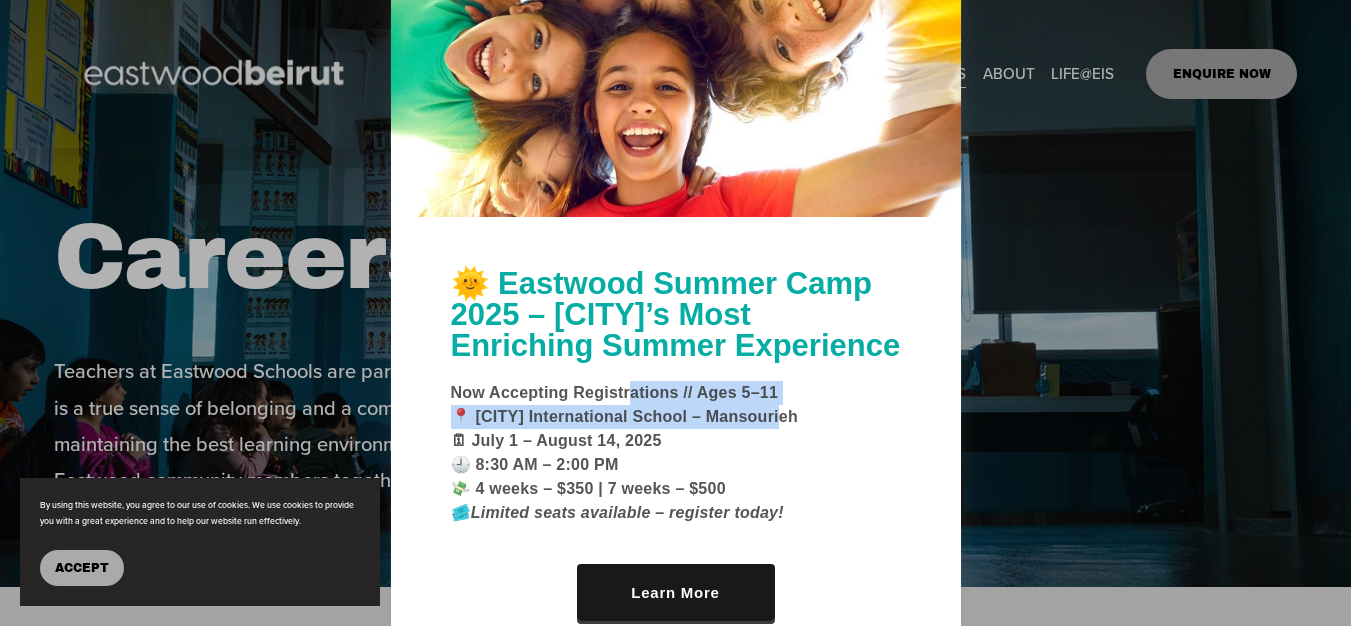 drag, startPoint x: 634, startPoint y: 381, endPoint x: 787, endPoint y: 427, distance: 159.76546 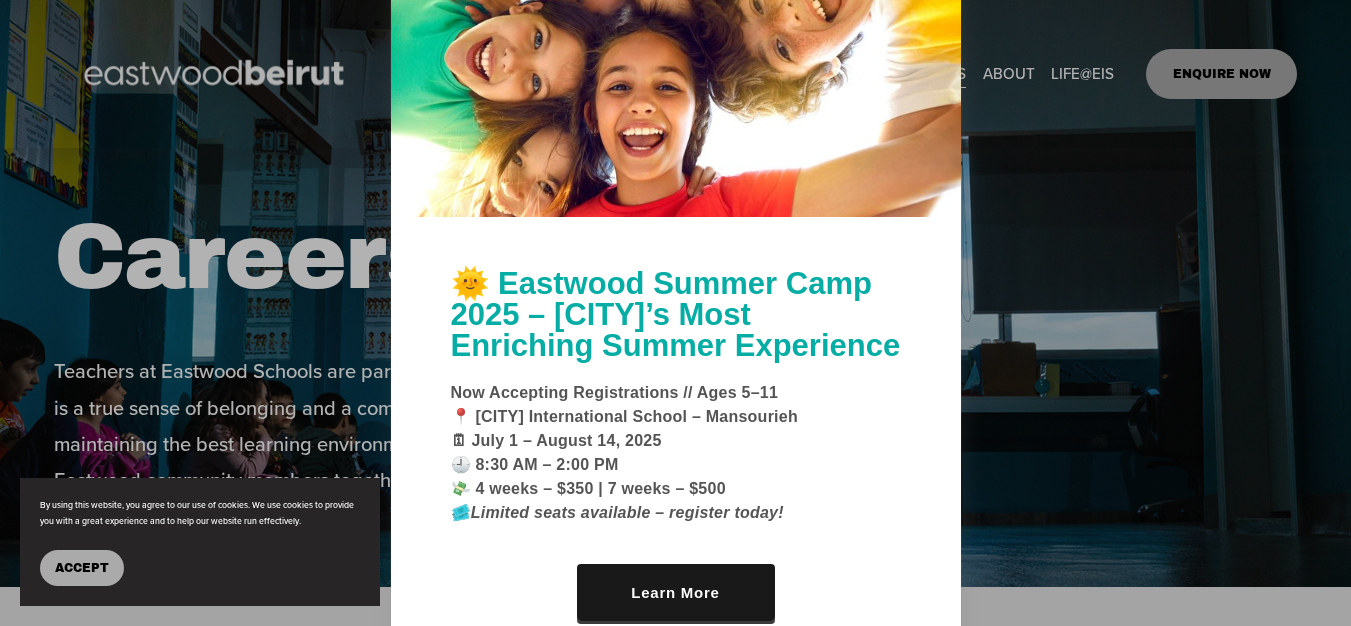 scroll, scrollTop: 274, scrollLeft: 0, axis: vertical 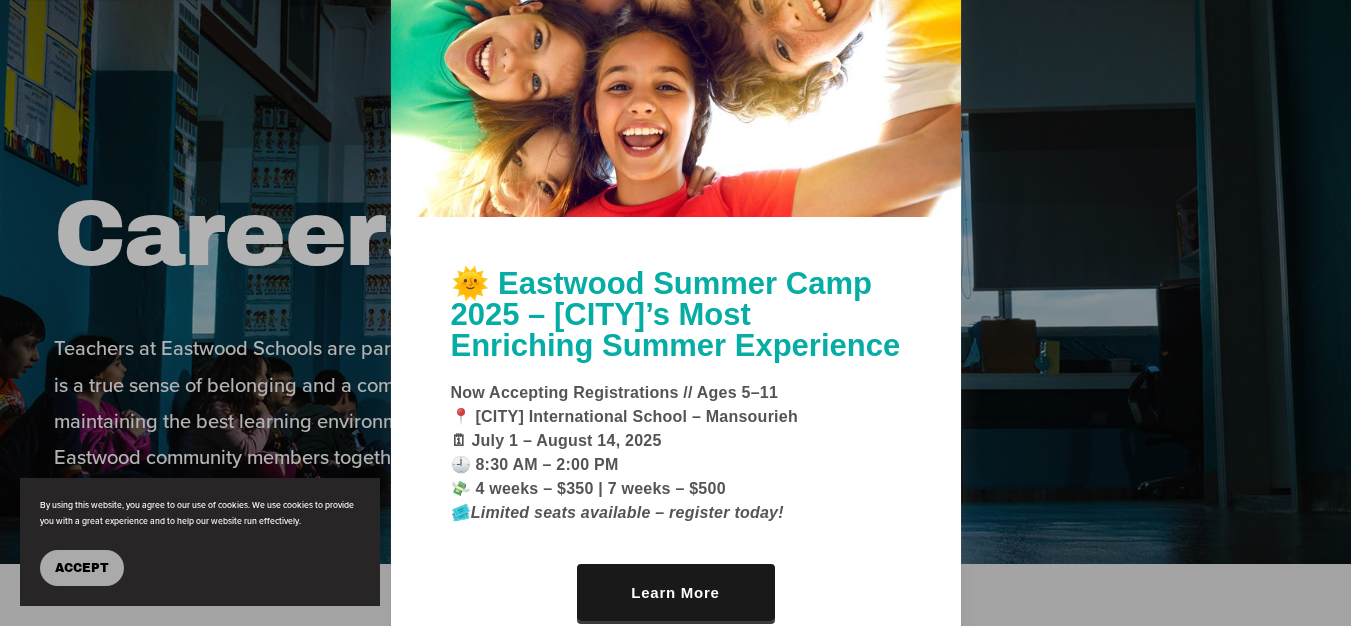 click at bounding box center [675, 313] 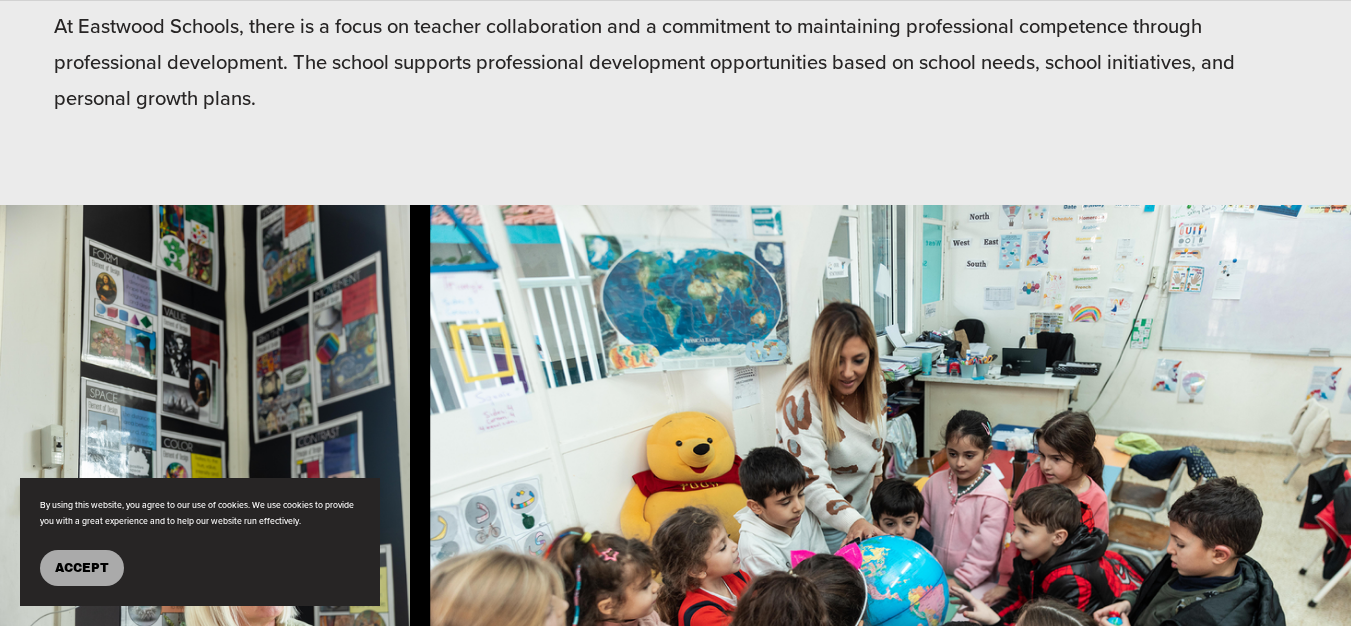 scroll, scrollTop: 935, scrollLeft: 0, axis: vertical 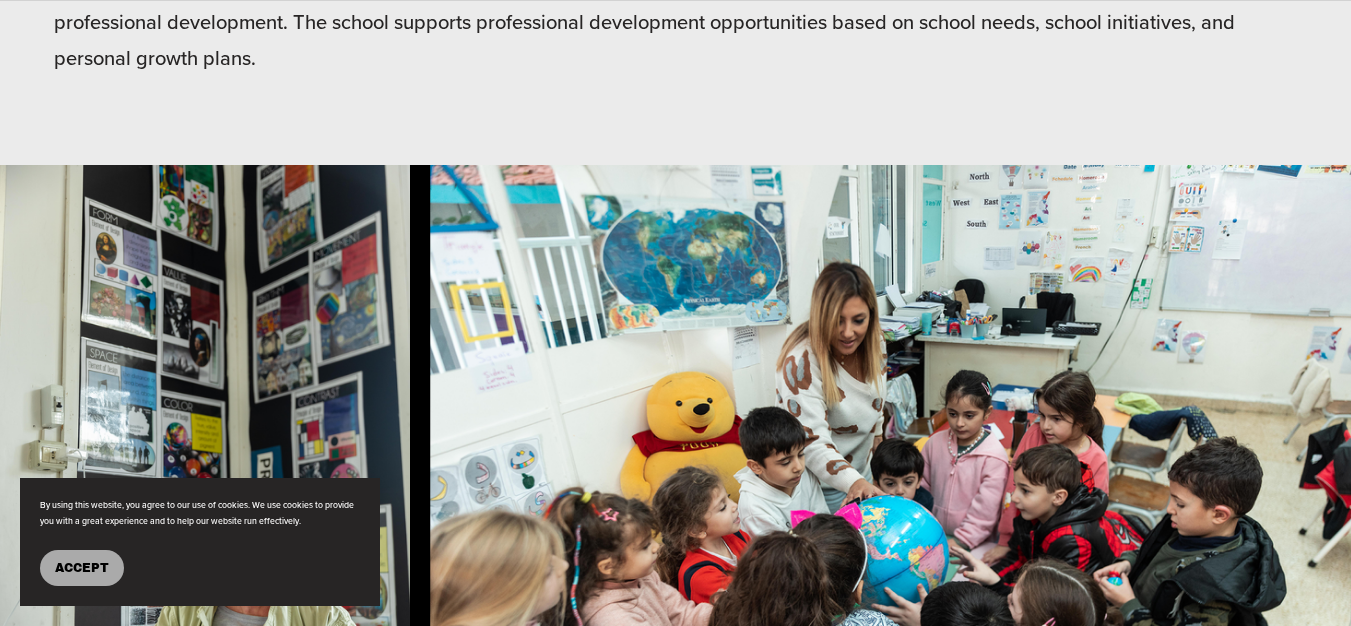 click on "Accept" at bounding box center [82, 568] 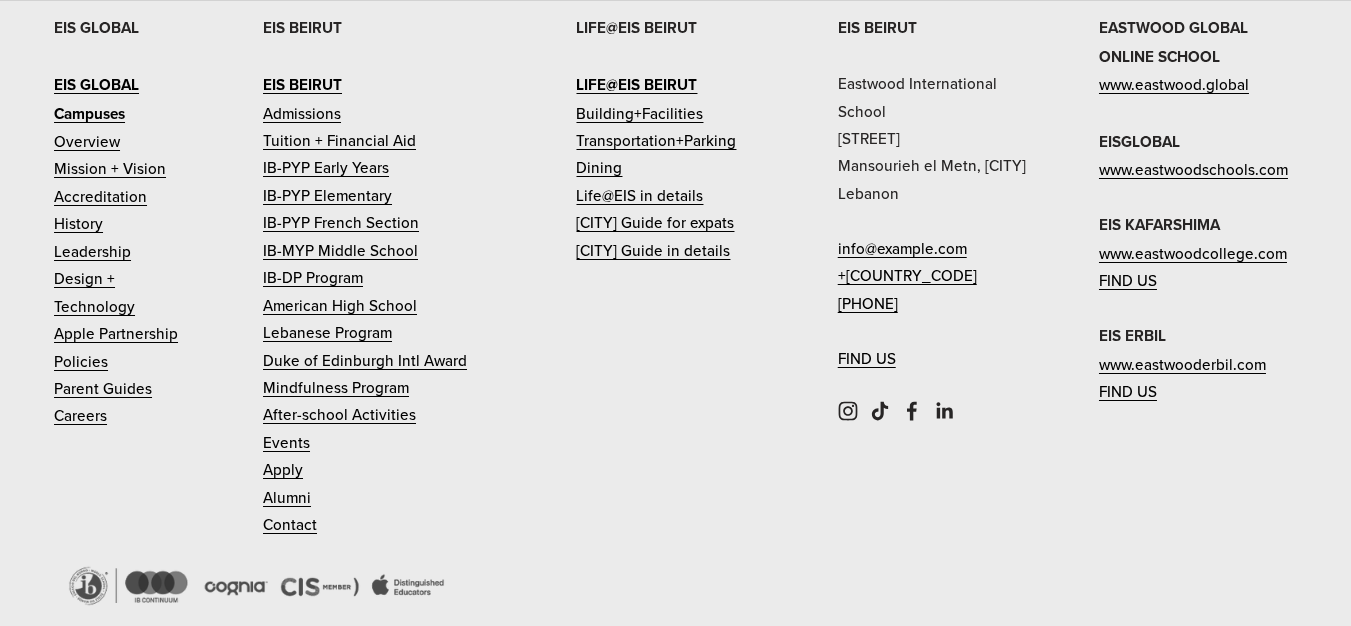 scroll, scrollTop: 5975, scrollLeft: 0, axis: vertical 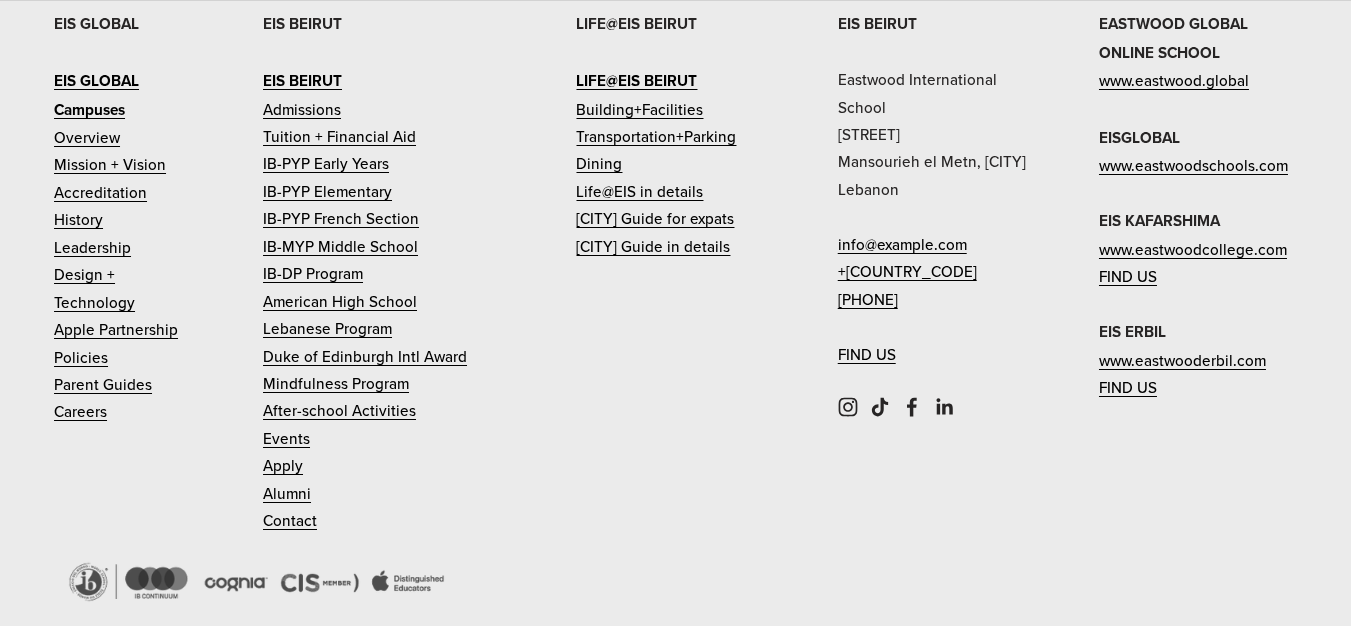 click on "Careers" at bounding box center [80, 411] 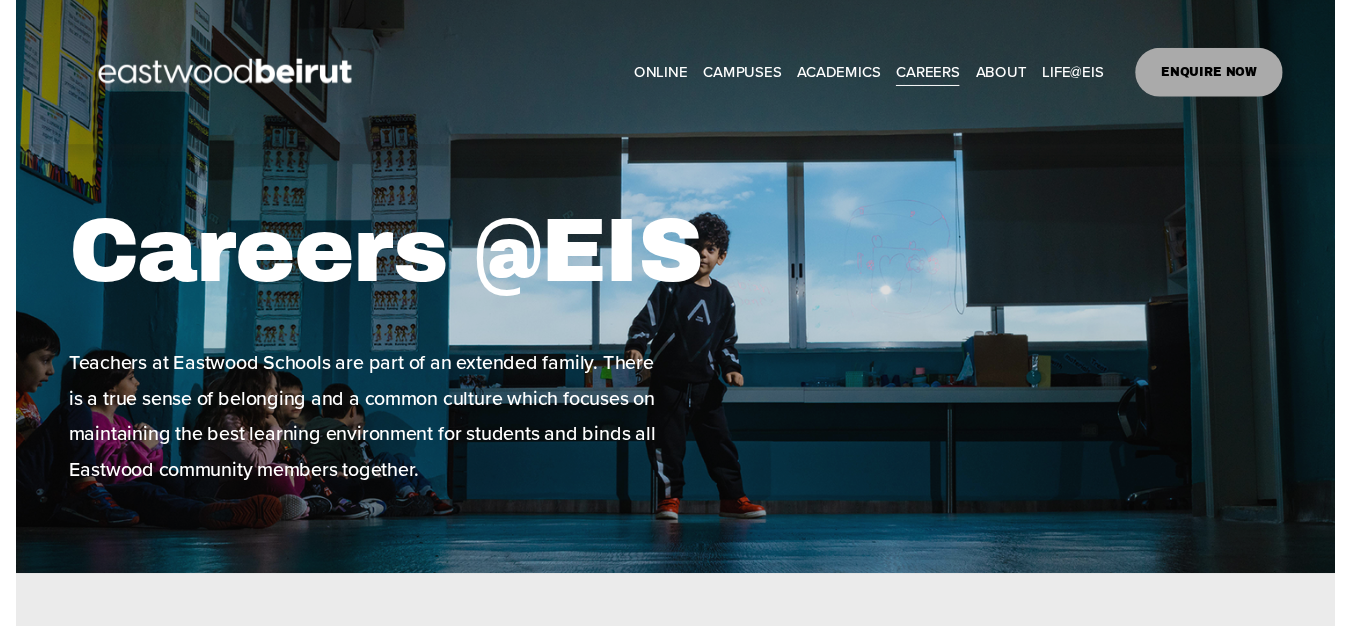 scroll, scrollTop: 0, scrollLeft: 0, axis: both 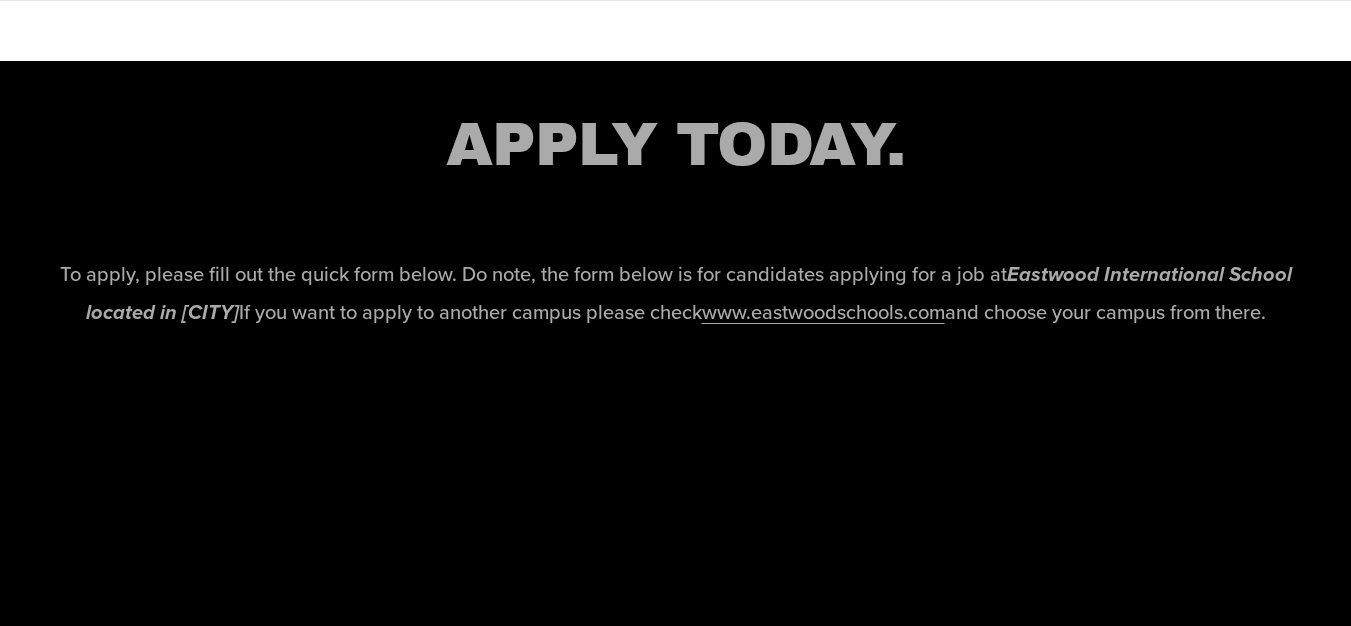 click on "www.eastwoodschools.com" at bounding box center (823, 311) 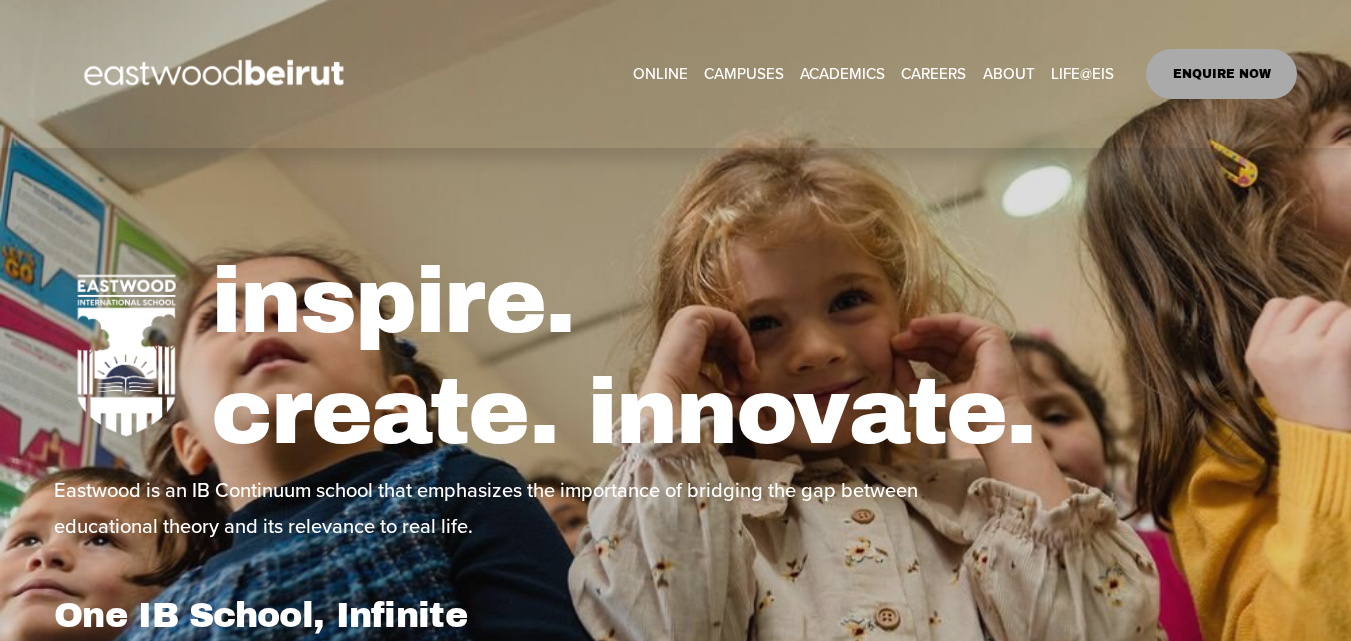 scroll, scrollTop: 0, scrollLeft: 0, axis: both 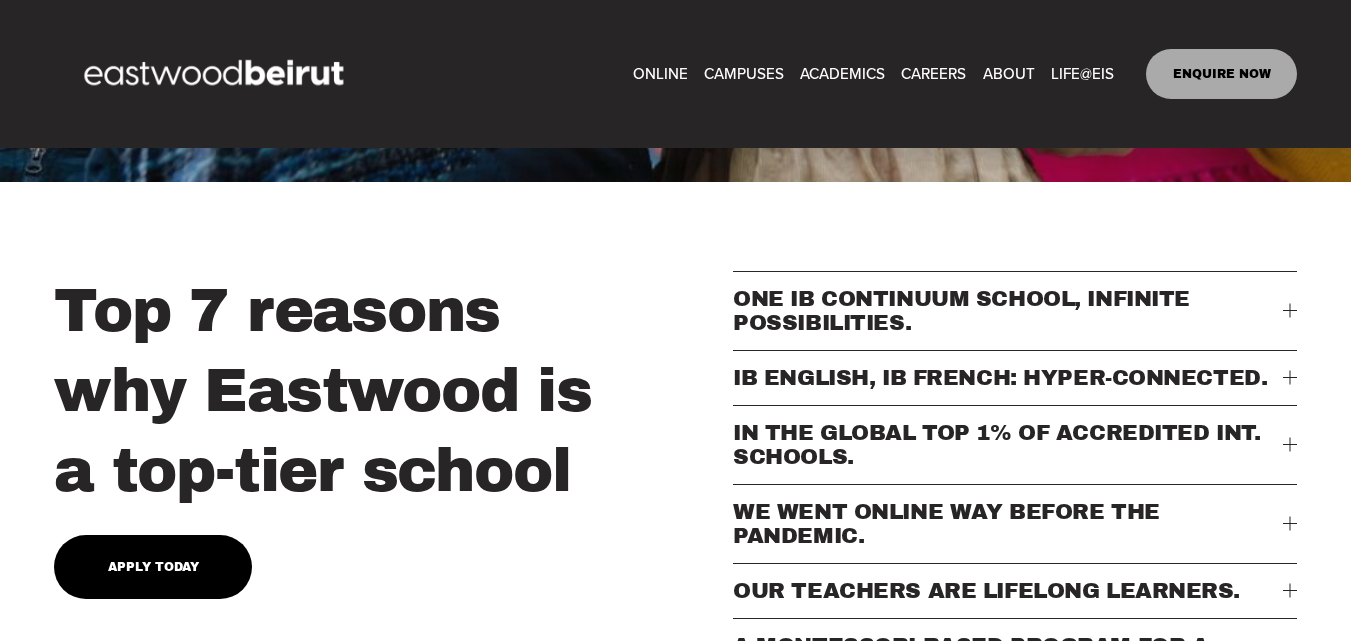 click on "Apply Today" at bounding box center [153, 567] 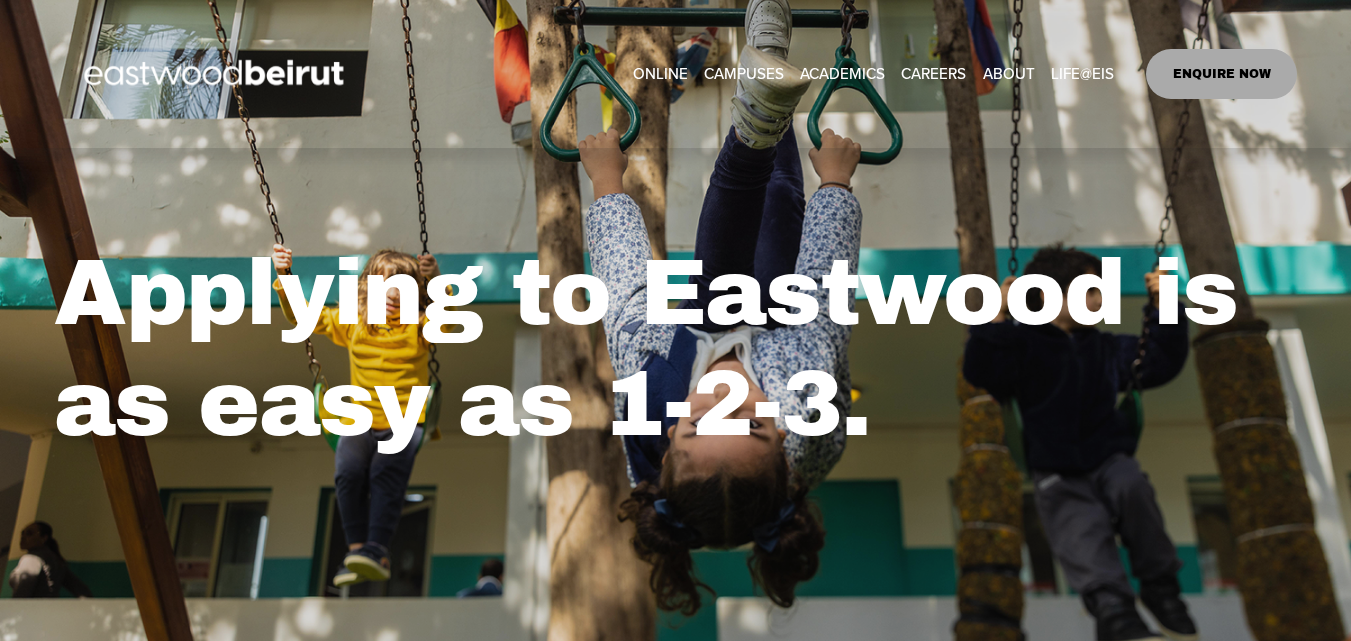 scroll, scrollTop: 0, scrollLeft: 0, axis: both 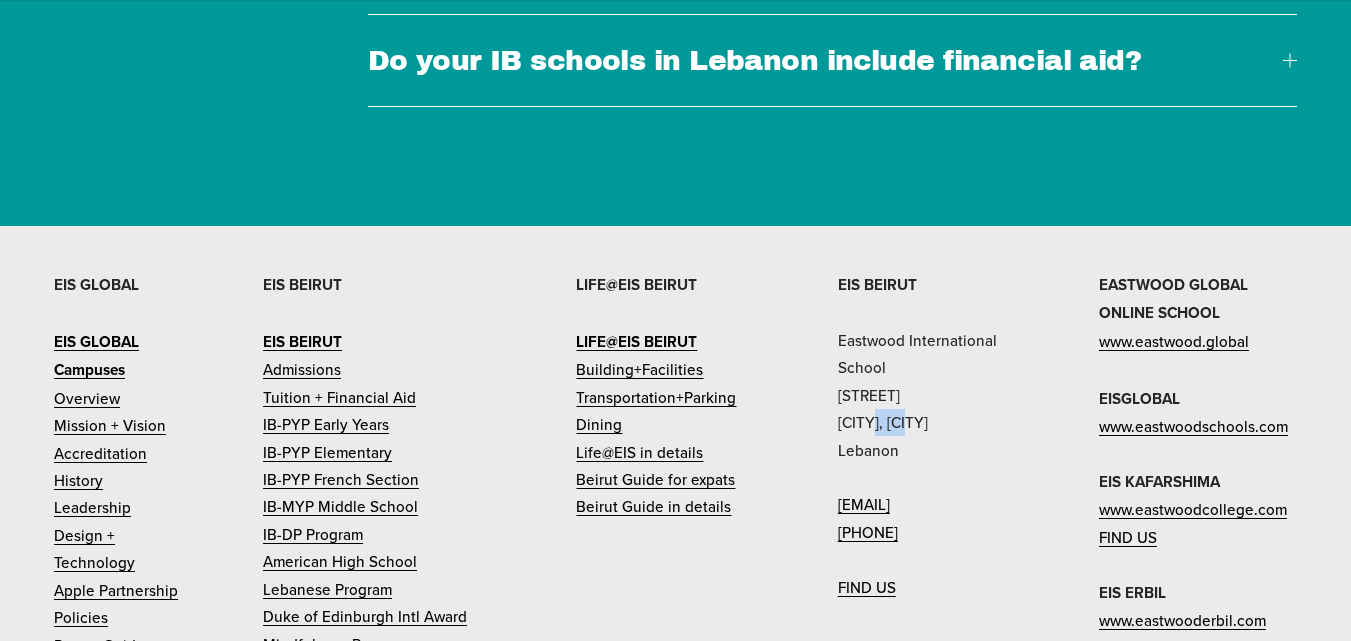 drag, startPoint x: 922, startPoint y: 511, endPoint x: 885, endPoint y: 512, distance: 37.01351 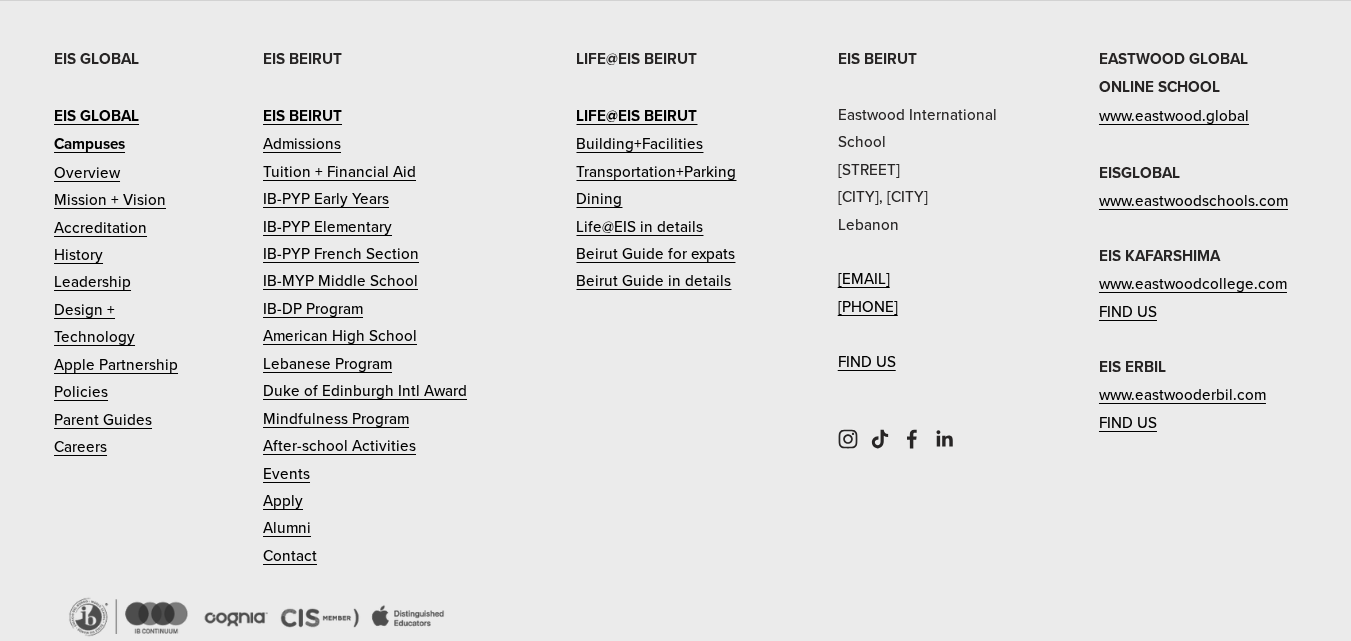 scroll, scrollTop: 5844, scrollLeft: 0, axis: vertical 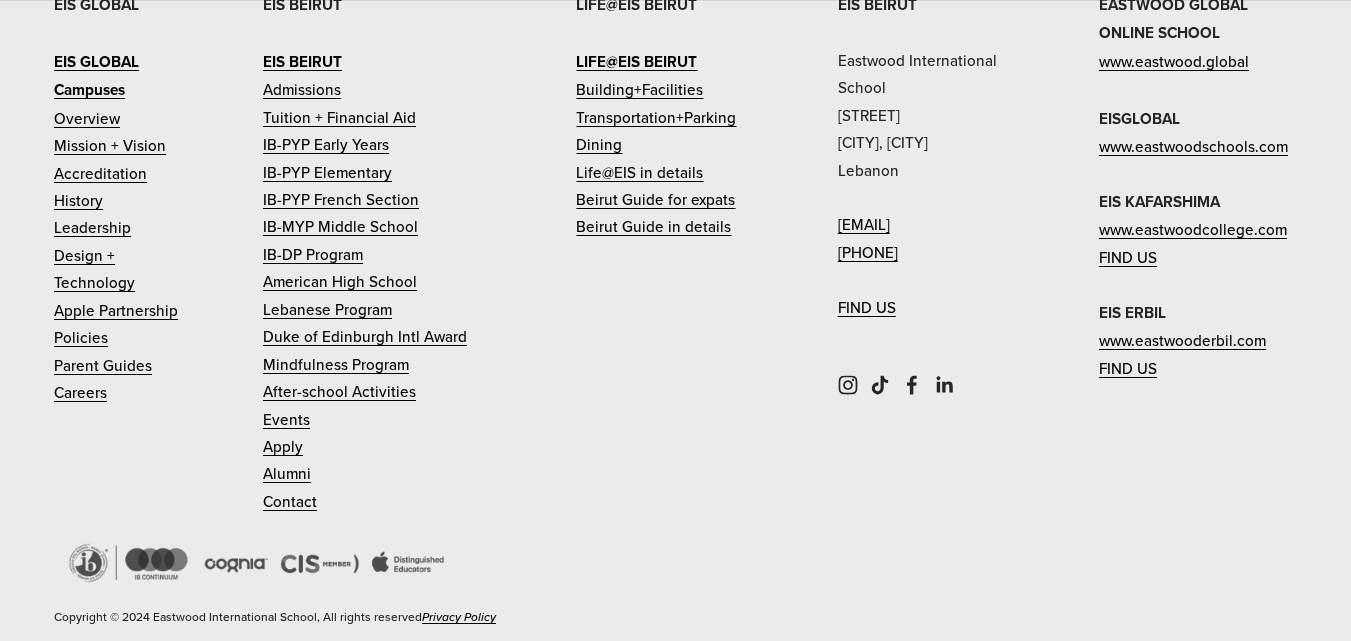 click on "Campuses" at bounding box center (89, 90) 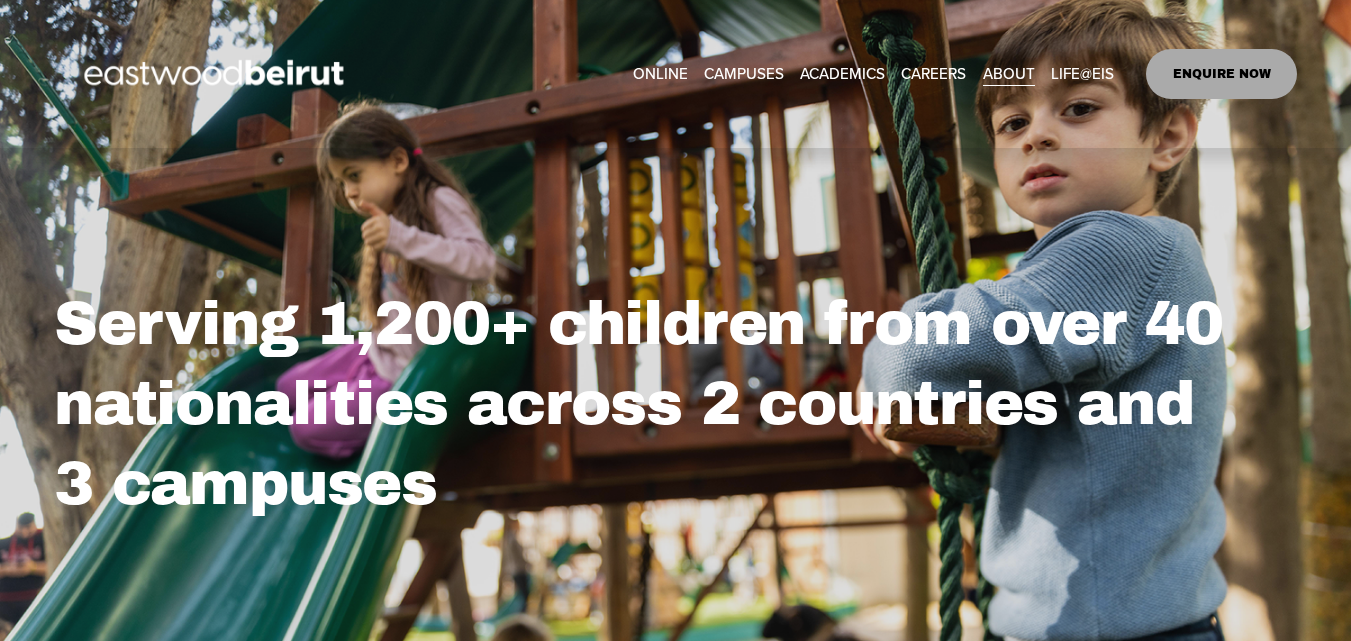 scroll, scrollTop: 0, scrollLeft: 0, axis: both 